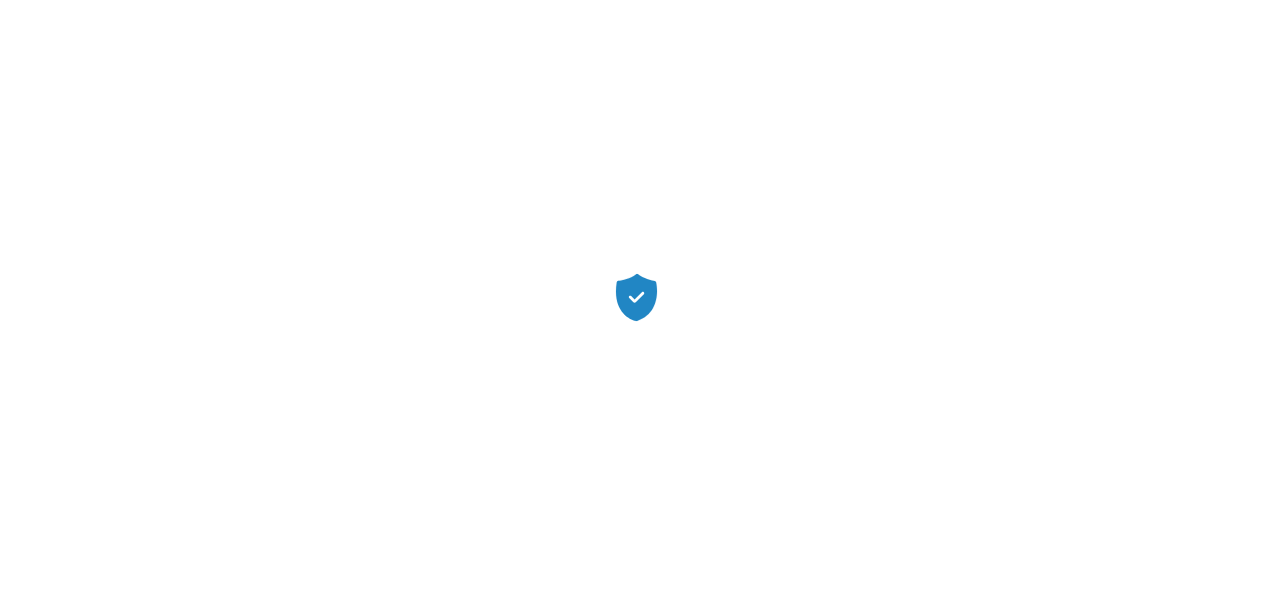 scroll, scrollTop: 0, scrollLeft: 0, axis: both 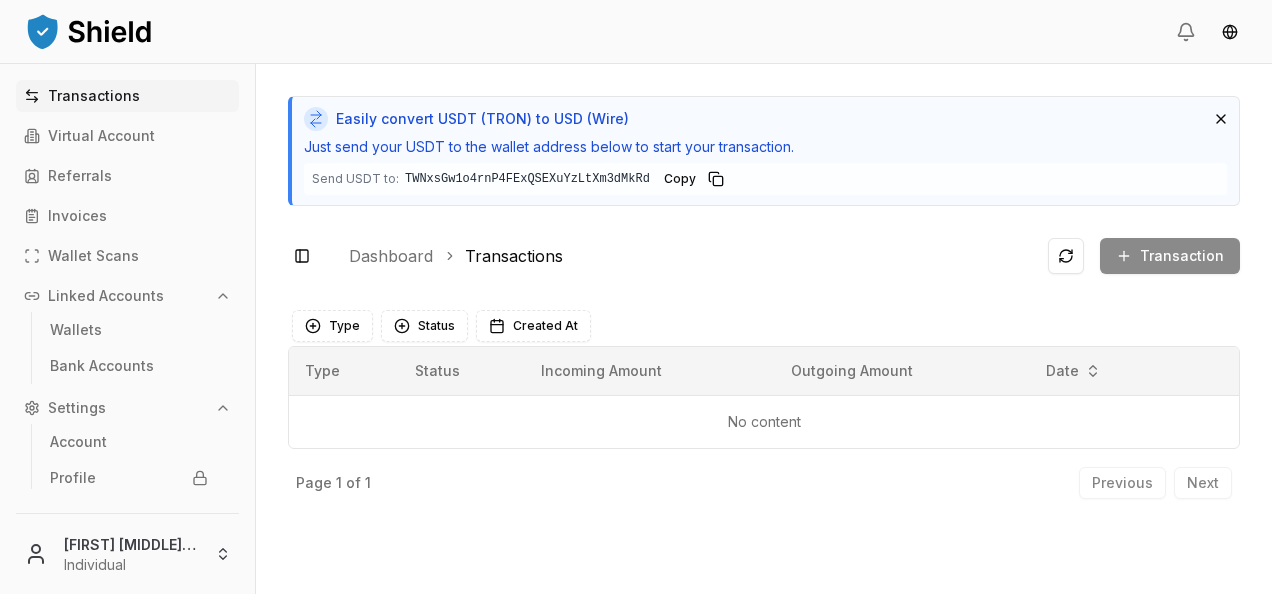 drag, startPoint x: 992, startPoint y: 154, endPoint x: 256, endPoint y: 252, distance: 742.4958 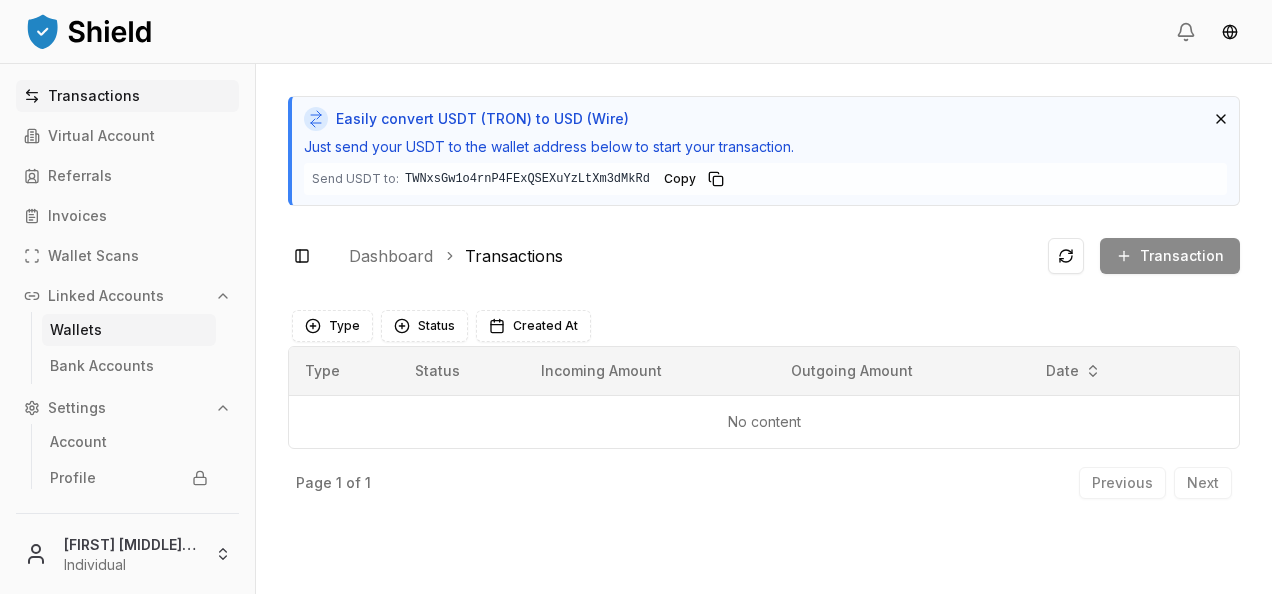 scroll, scrollTop: 42, scrollLeft: 0, axis: vertical 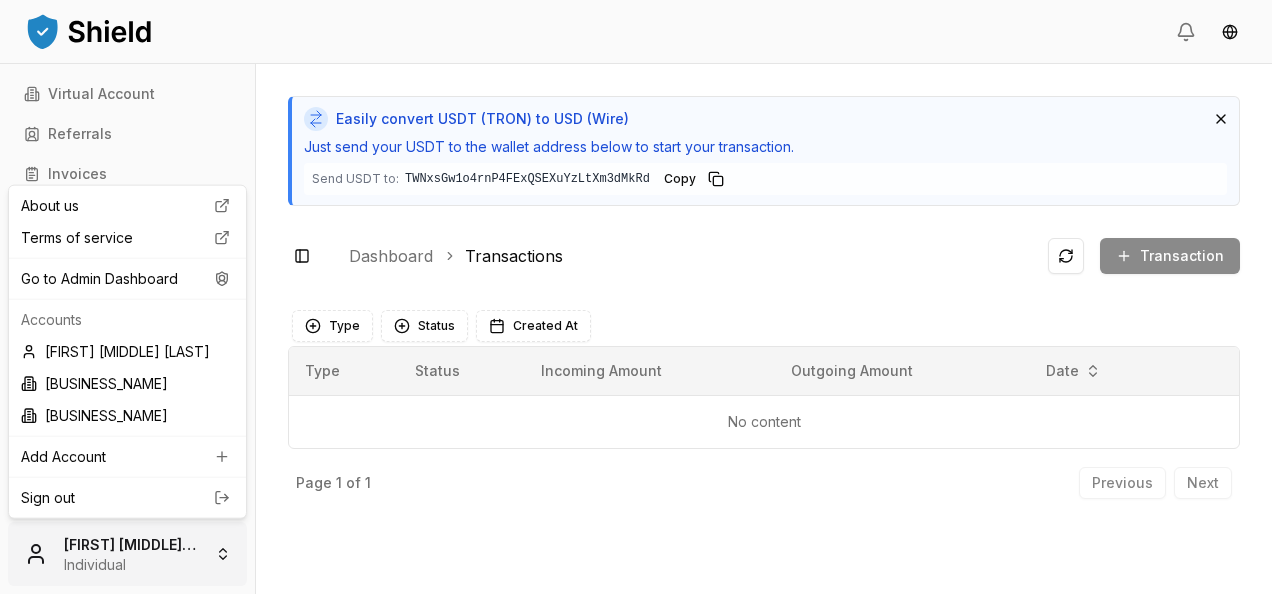 click on "Transactions Virtual Account Referrals Invoices Wallet Scans Linked Accounts Wallets Bank Accounts Settings Account Profile Team Roles [FIRST] [MIDDLE] [LAST] Individual Easily convert USDT (TRON) to USD (Wire) Just send your USDT to the wallet address below to start your transaction. Send USDT to: [WALLET_ADDRESS] [WALLET_ADDRESS] Copy Toggle Sidebar Dashboard Transactions   Transaction No content Type Status Created At Type Status Incoming Amount Outgoing Amount Date No content Page 1 of 1 Previous Next About us Terms of service Go to Admin Dashboard Accounts [FIRST] [MIDDLE] [LAST] [BUSINESS_NAME] [BUSINESS_NAME] 2 Add Account Sign out" at bounding box center (636, 297) 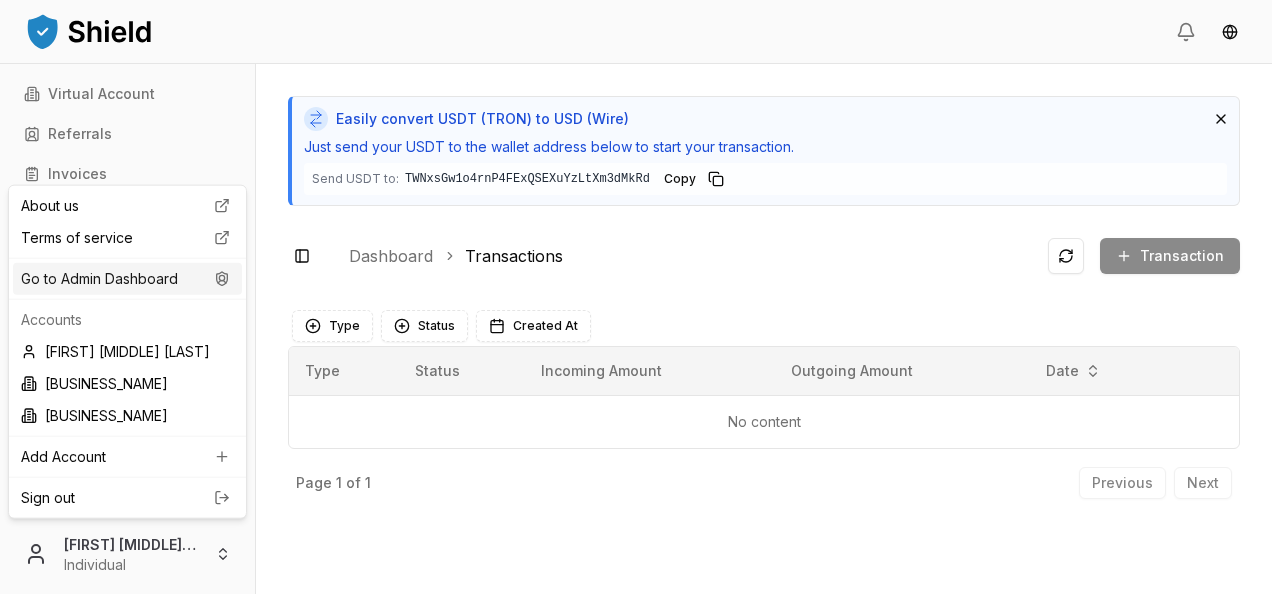 click on "Go to Admin Dashboard" at bounding box center (127, 279) 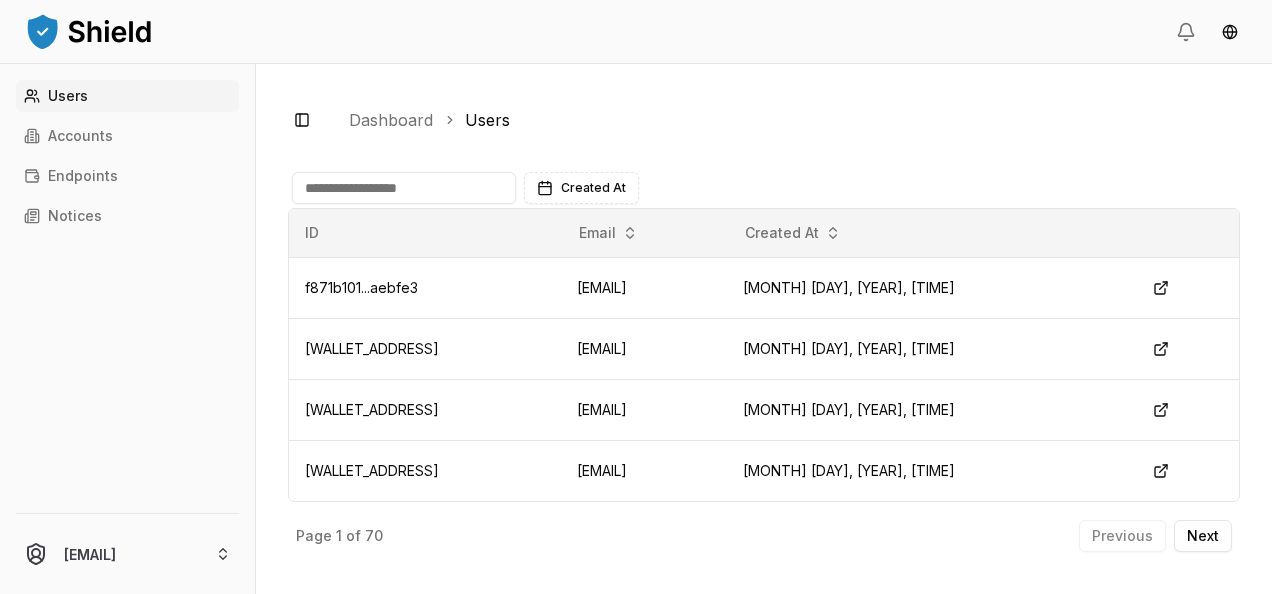 click on "Users Accounts Endpoints Notices" at bounding box center (127, 284) 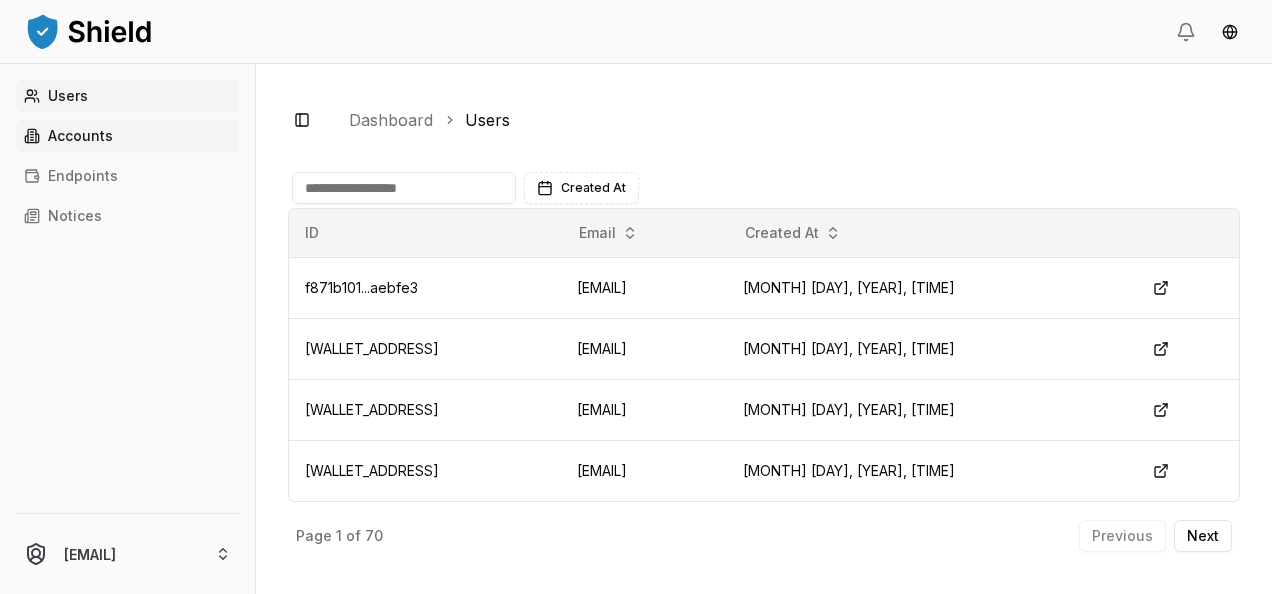 click on "Accounts" at bounding box center (127, 136) 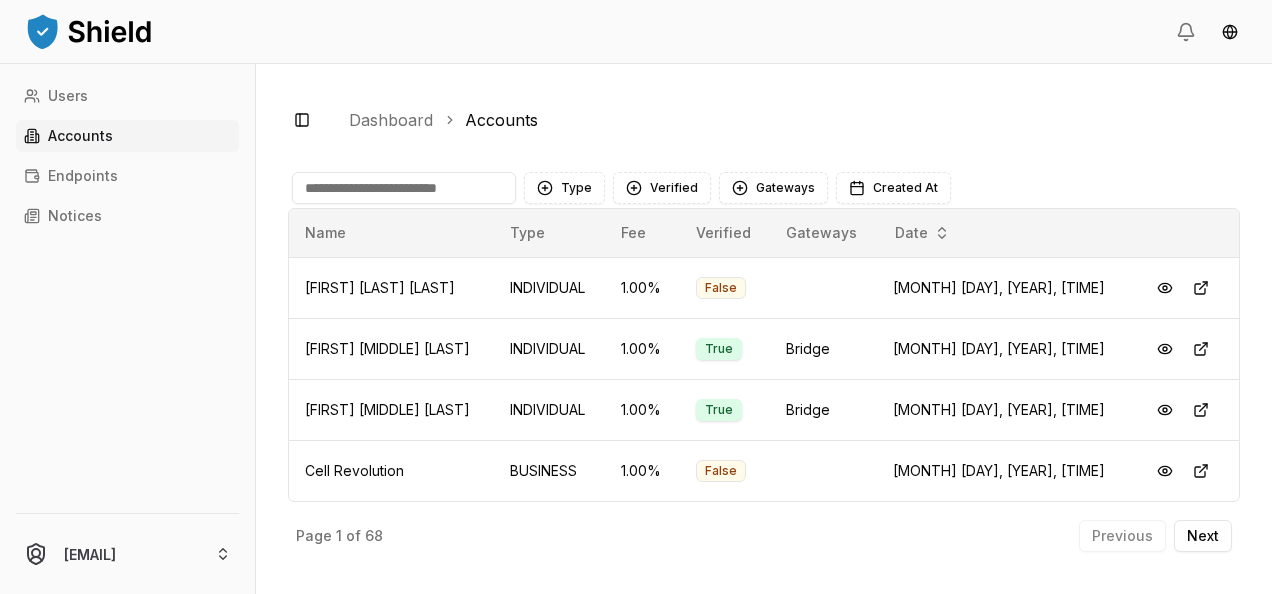 click at bounding box center (404, 188) 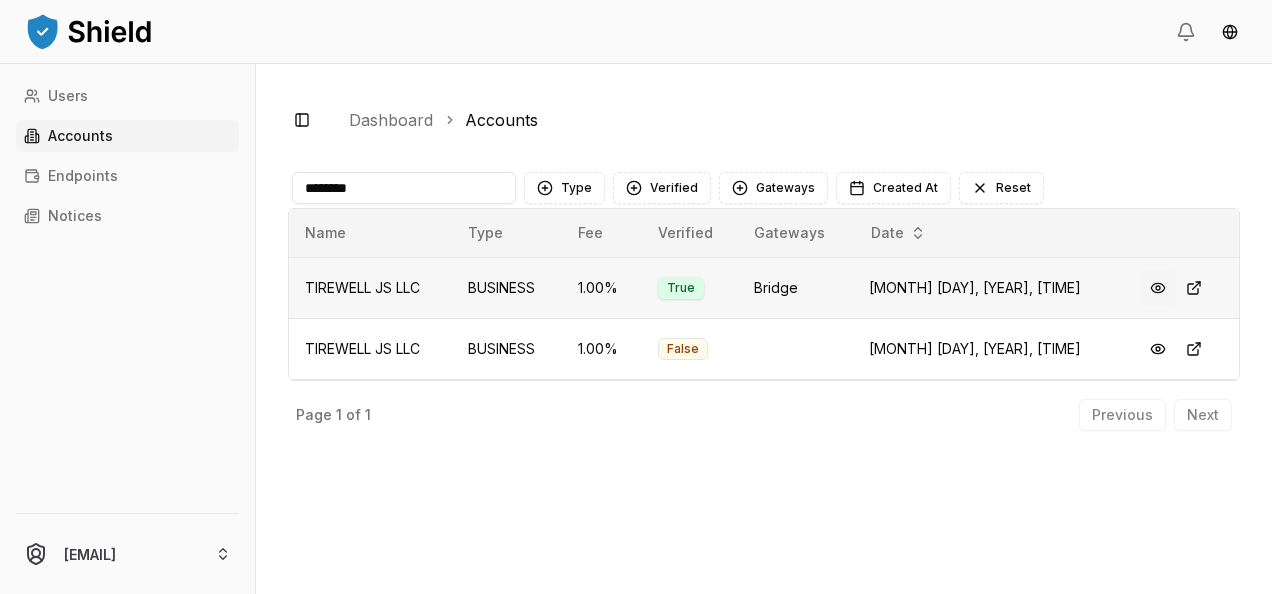 type on "********" 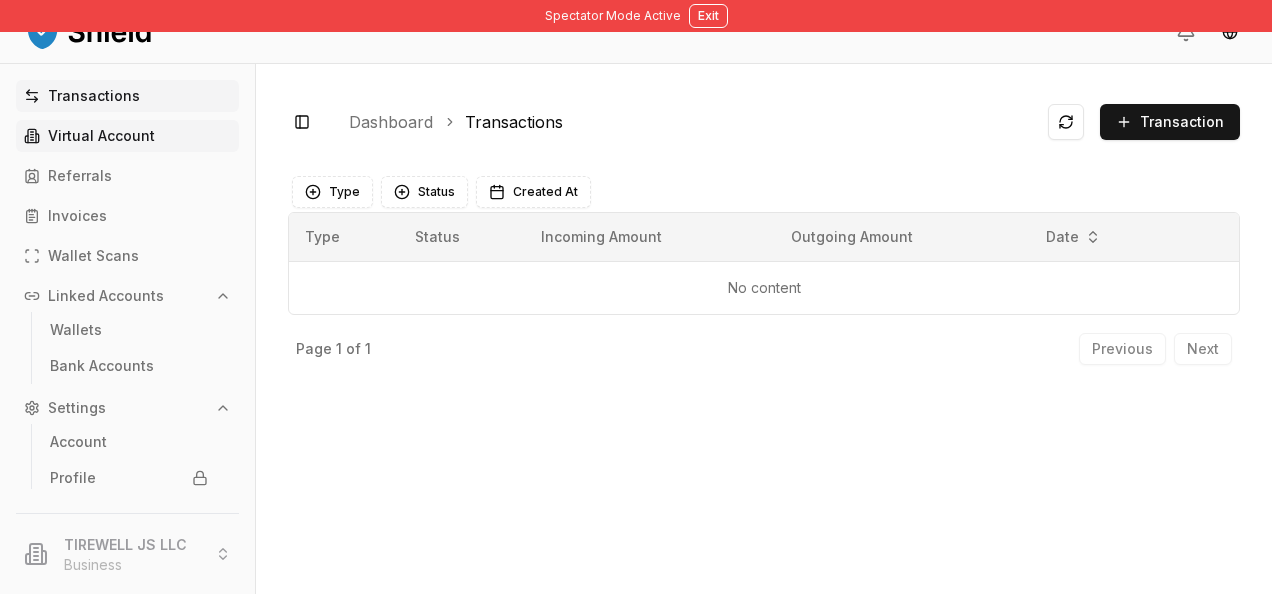 click on "Virtual Account" at bounding box center [101, 136] 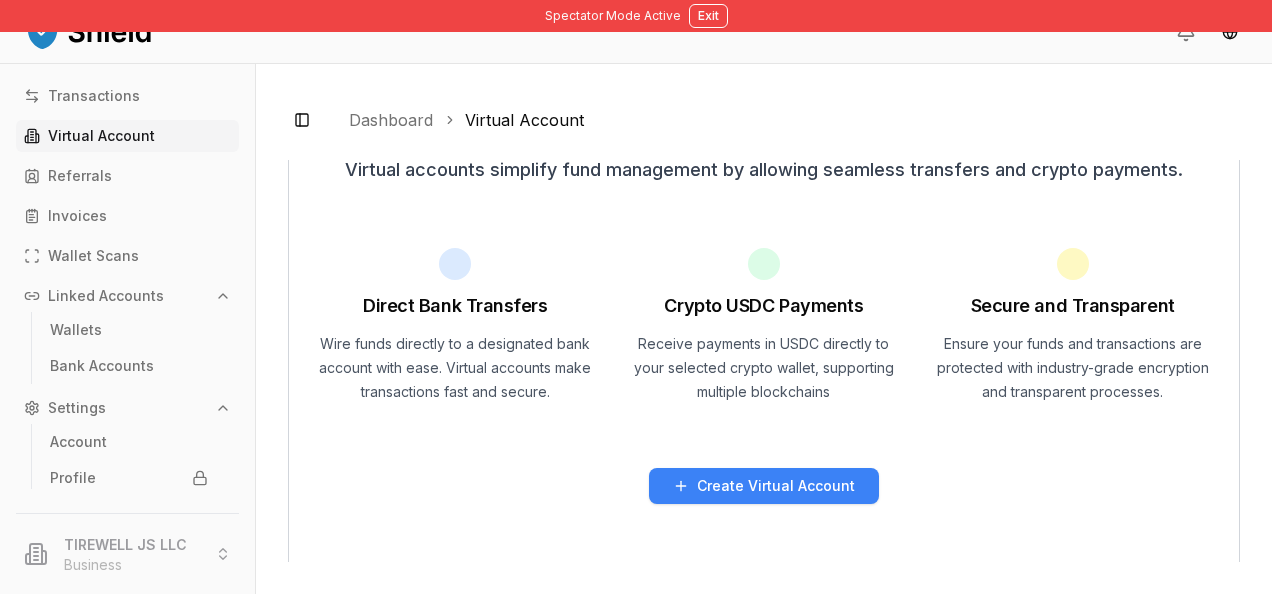 scroll, scrollTop: 79, scrollLeft: 0, axis: vertical 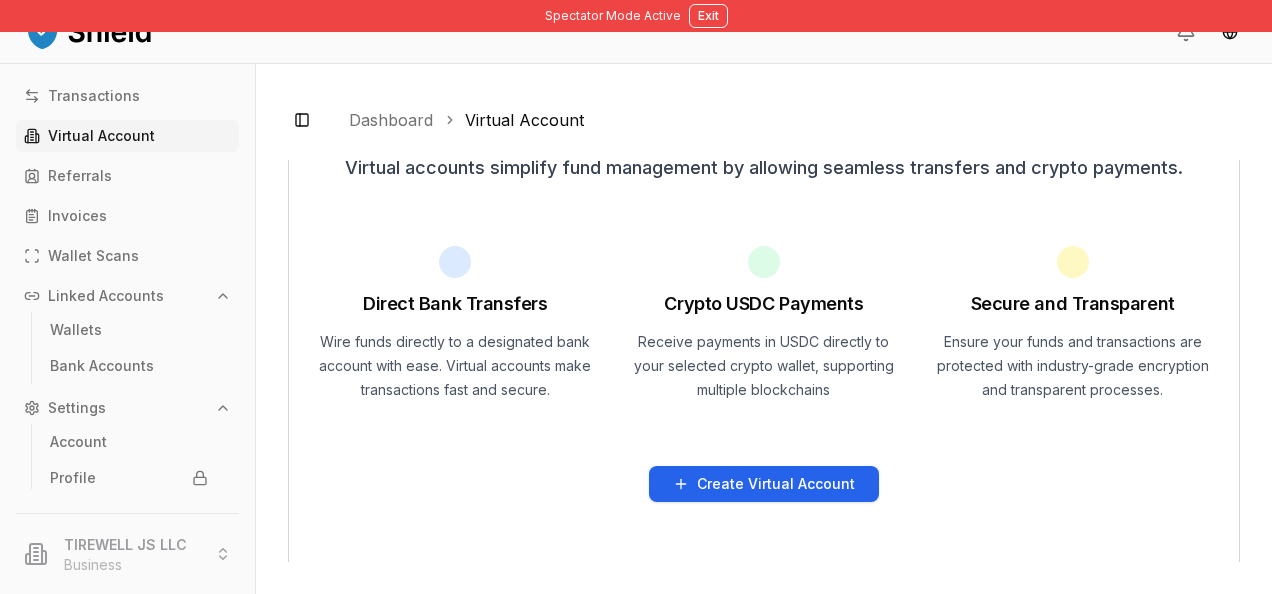 click on "Create Virtual Account" at bounding box center (776, 484) 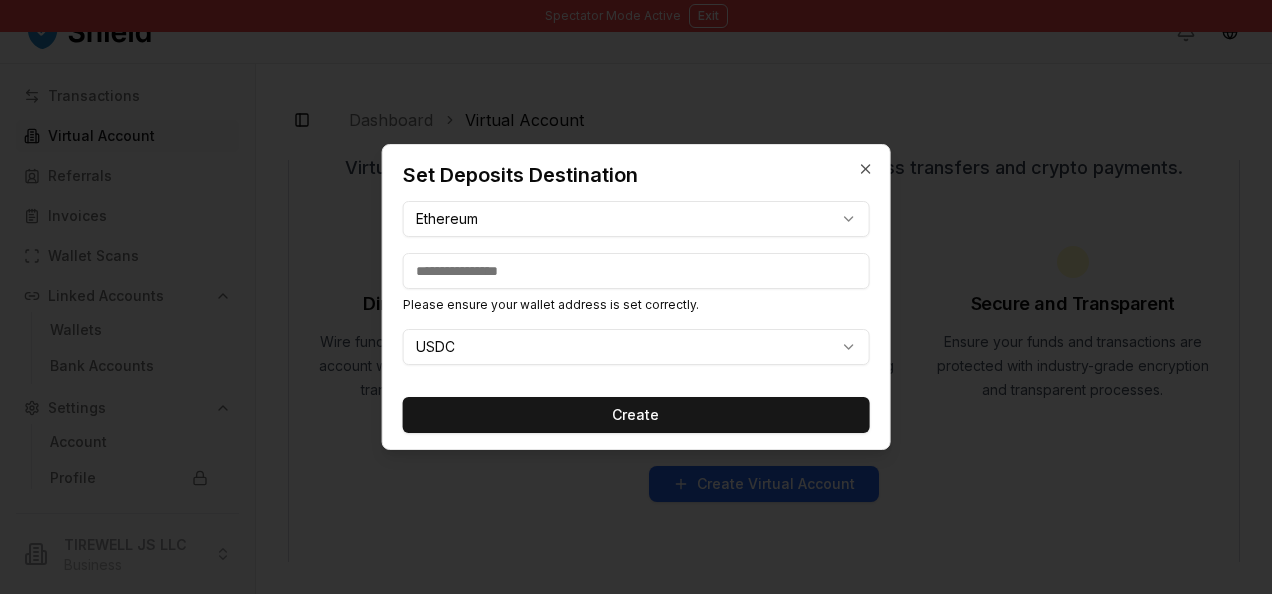 type 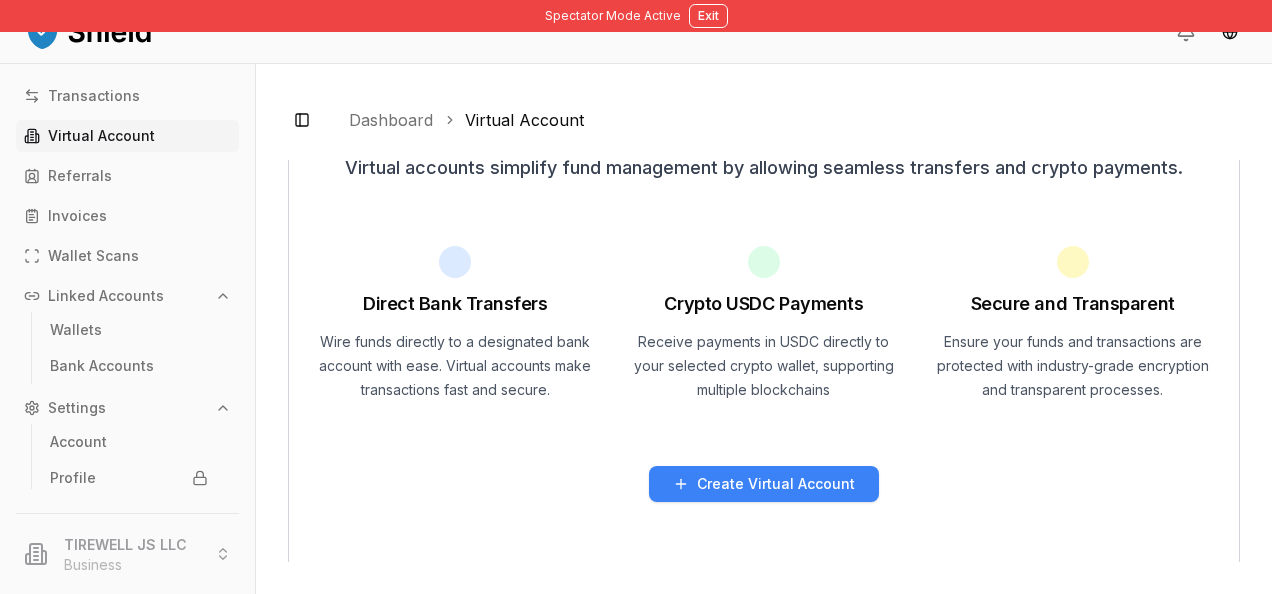 click on "Wire funds directly to a designated bank account with ease. Virtual accounts make transactions fast and secure." at bounding box center (455, 366) 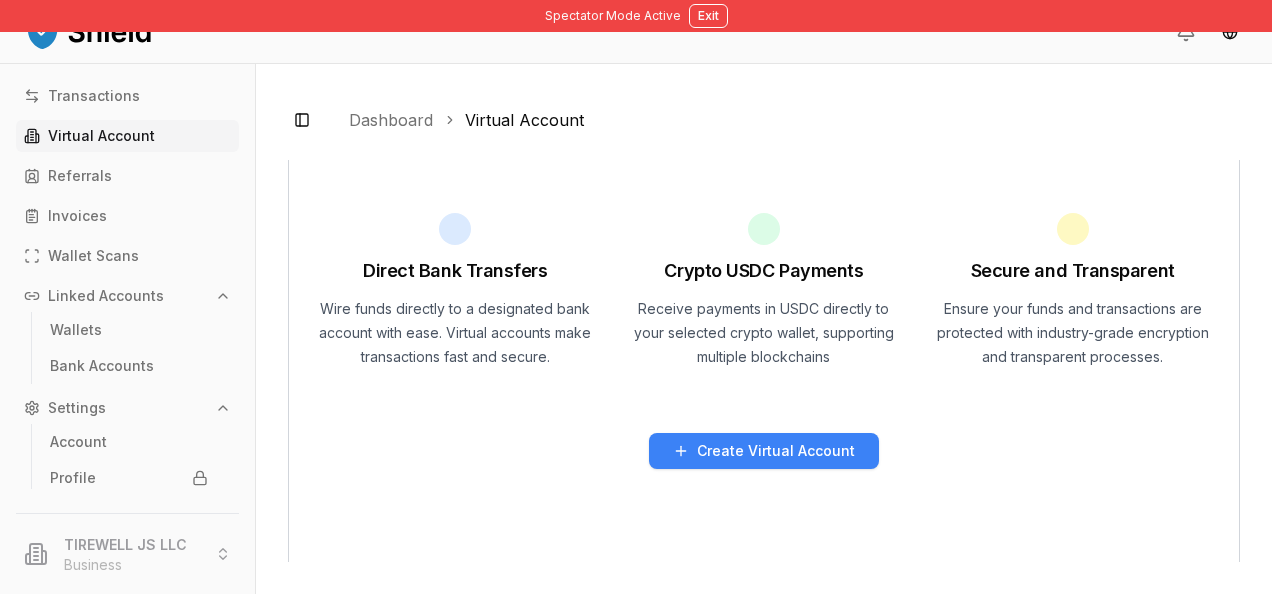scroll, scrollTop: 92, scrollLeft: 0, axis: vertical 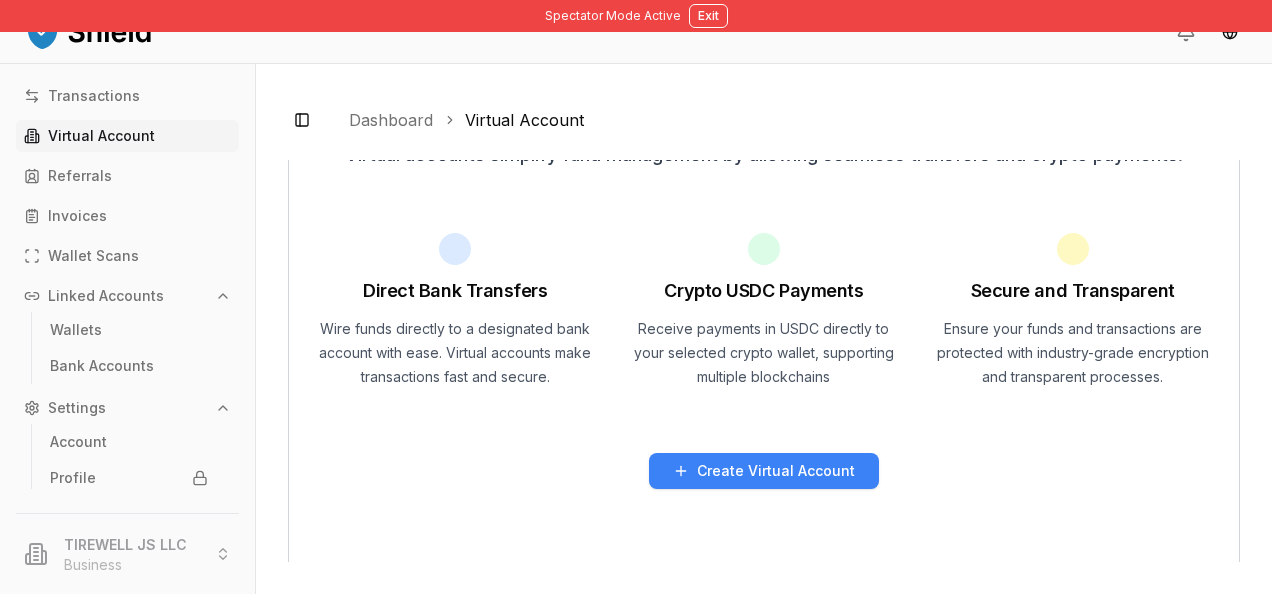 click on "Create Virtual Account" at bounding box center (764, 471) 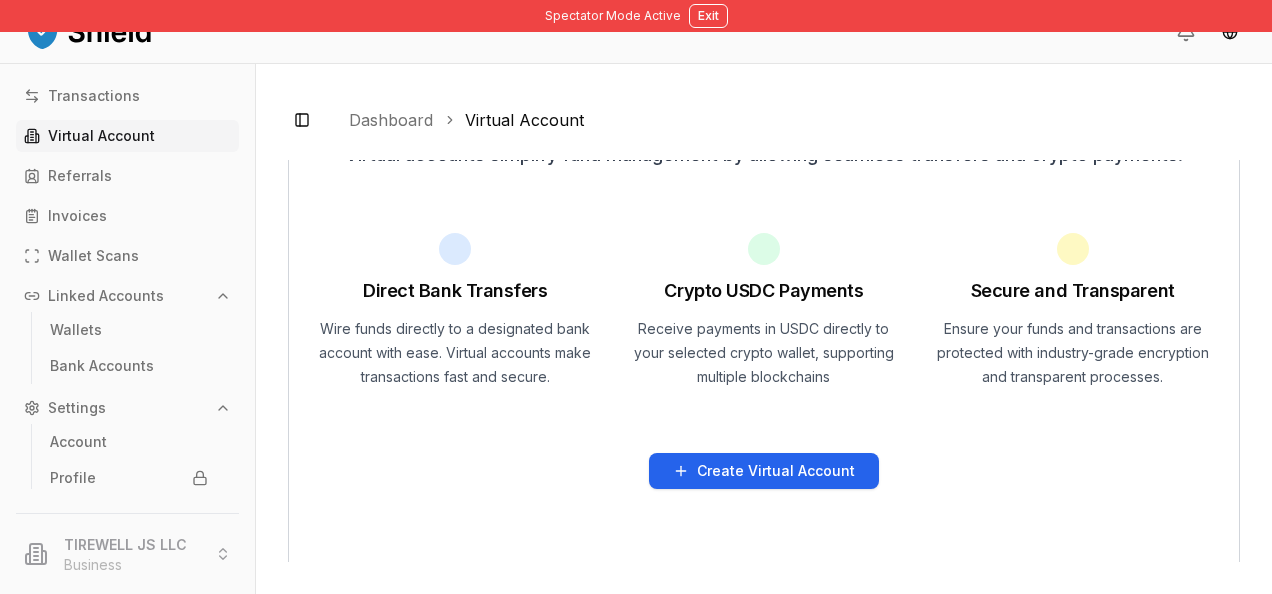 click on "Create Virtual Account" at bounding box center (776, 471) 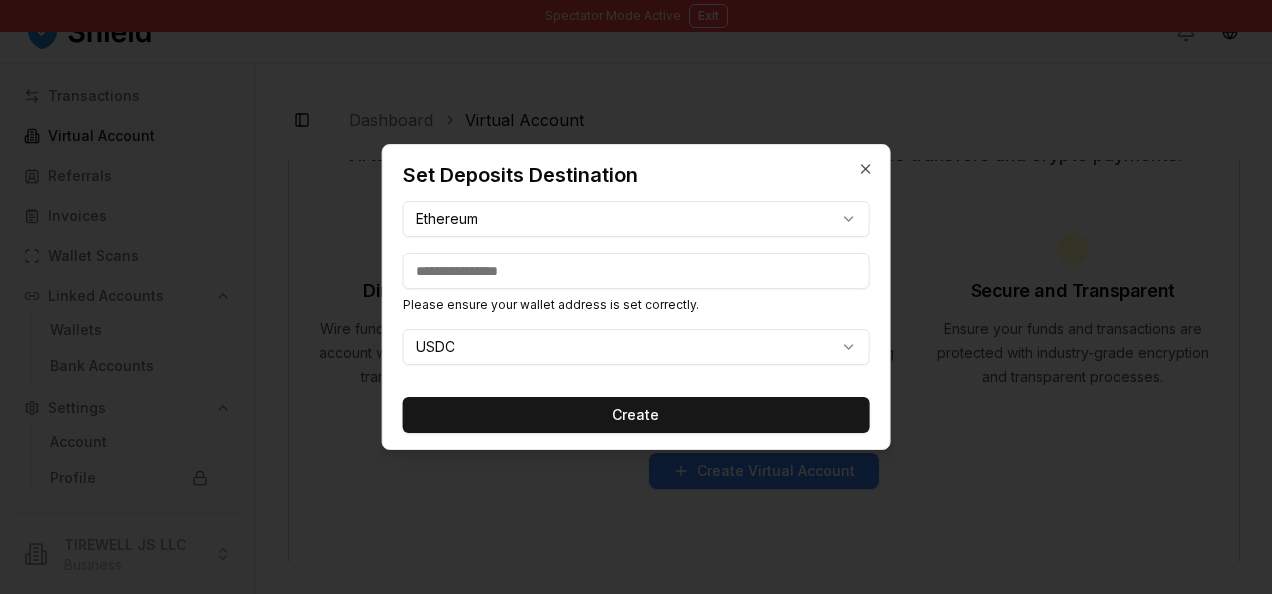 click at bounding box center [636, 271] 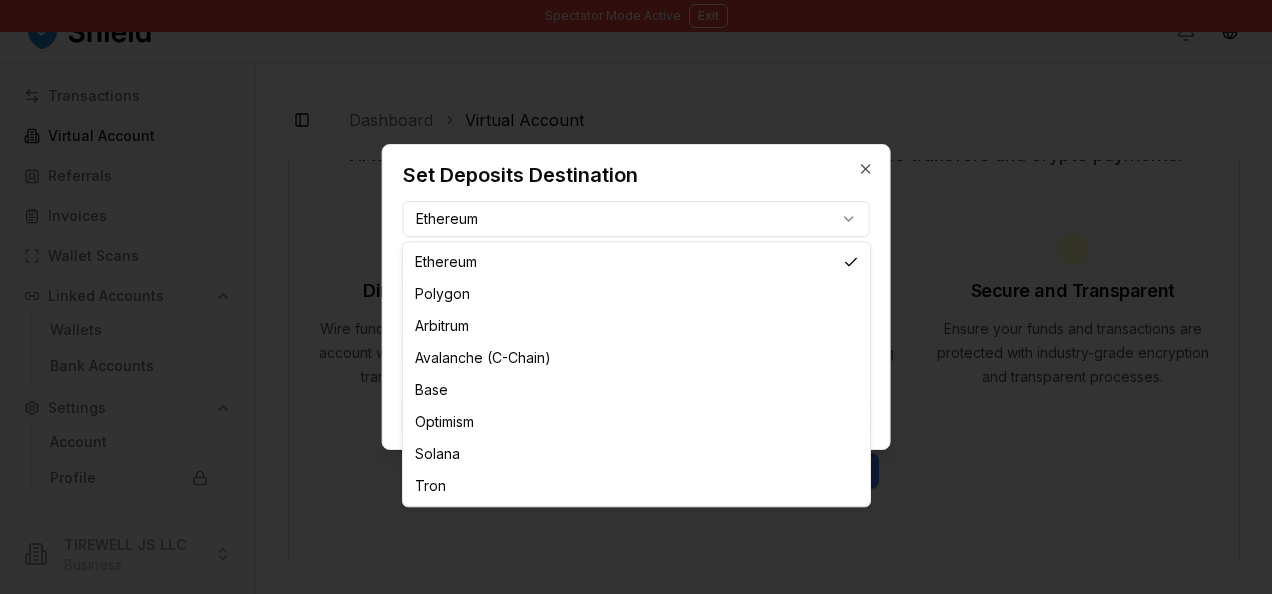 click on "Spectator Mode Active Exit Transactions Virtual Account Referrals Invoices Wallet Scans Linked Accounts Wallets Bank Accounts Settings Account Profile Team Roles TIREWELL JS LLC Business Toggle Sidebar Dashboard Virtual Account Virtual accounts simplify fund management by allowing seamless transfers and crypto payments. Direct Bank Transfers Wire funds directly to a designated bank account with ease. Virtual accounts make transactions fast and secure. Crypto USDC Payments Receive payments in USDC directly to your selected crypto wallet, supporting multiple blockchains Secure and Transparent Ensure your funds and transactions are protected with industry-grade encryption and transparent processes. Create Virtual Account Set Deposits Destination Ethereum Polygon Arbitrum Avalanche (C-Chain) Base Optimism Solana Tron" at bounding box center (636, 297) 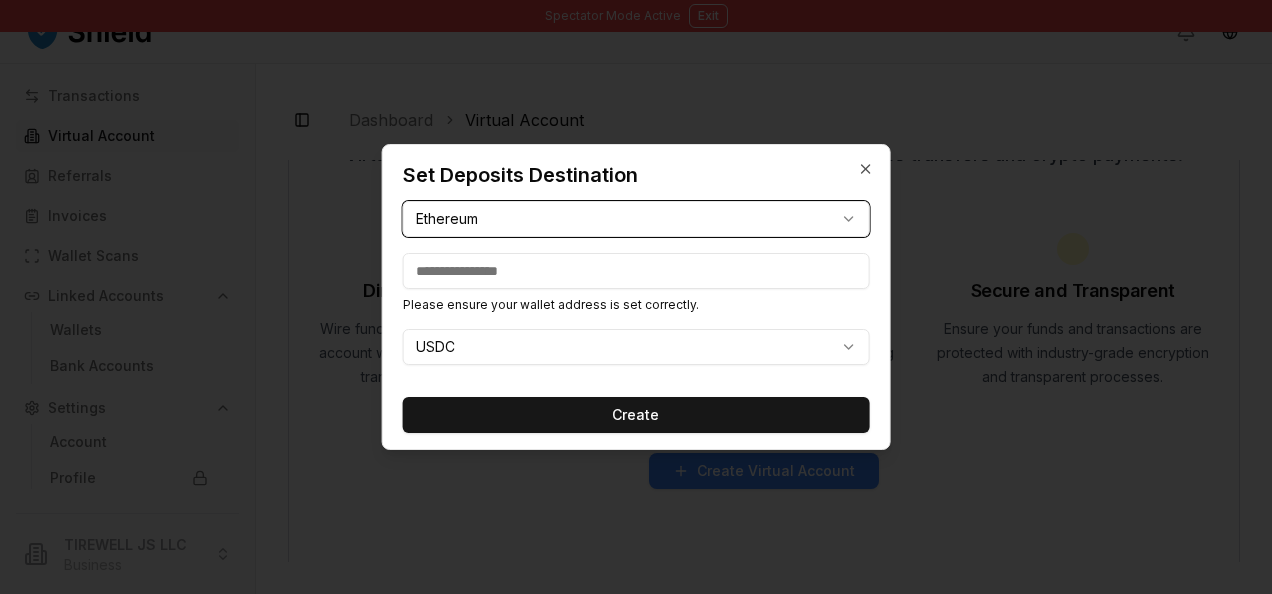 click on "**********" at bounding box center [636, 297] 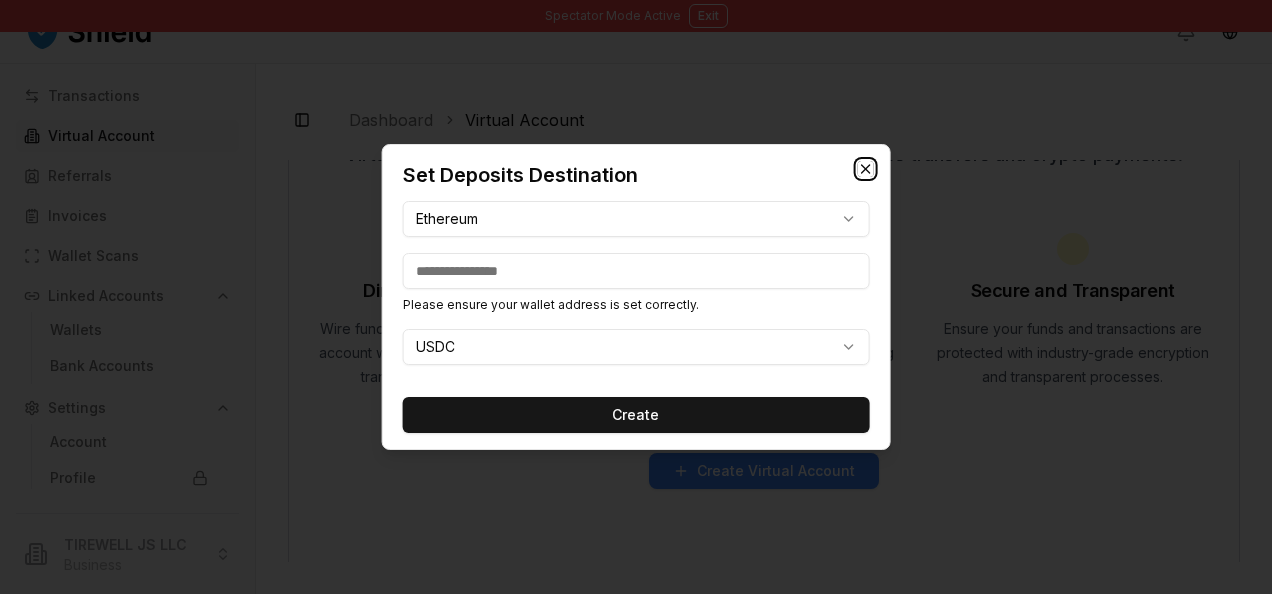 click 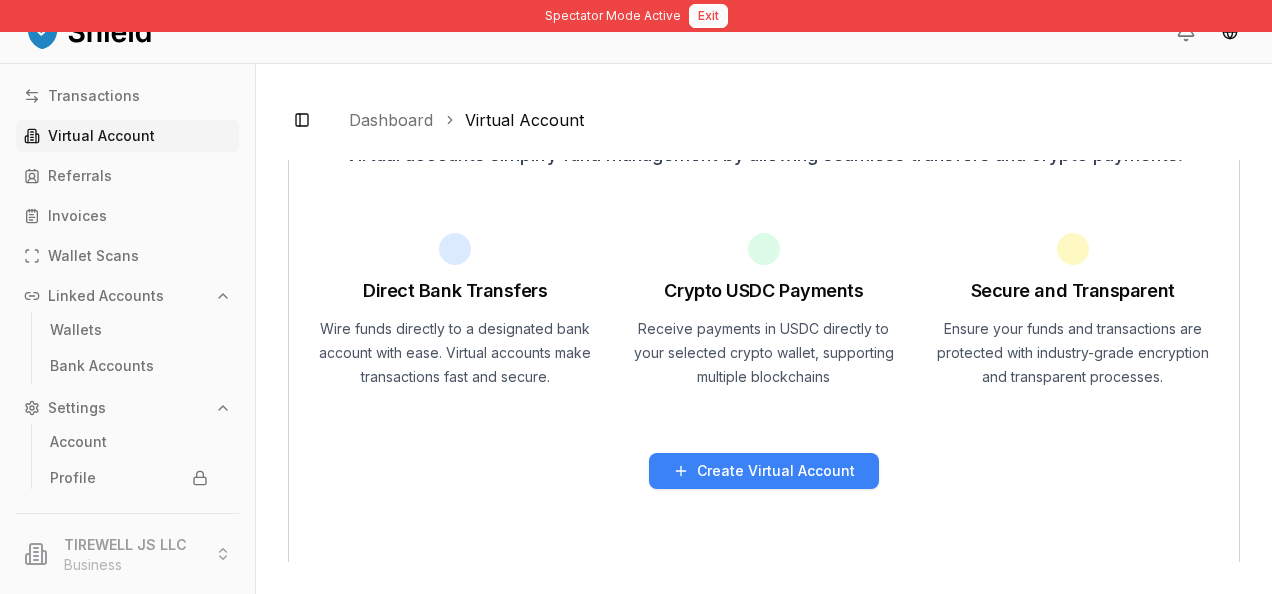 click on "Exit" at bounding box center [708, 16] 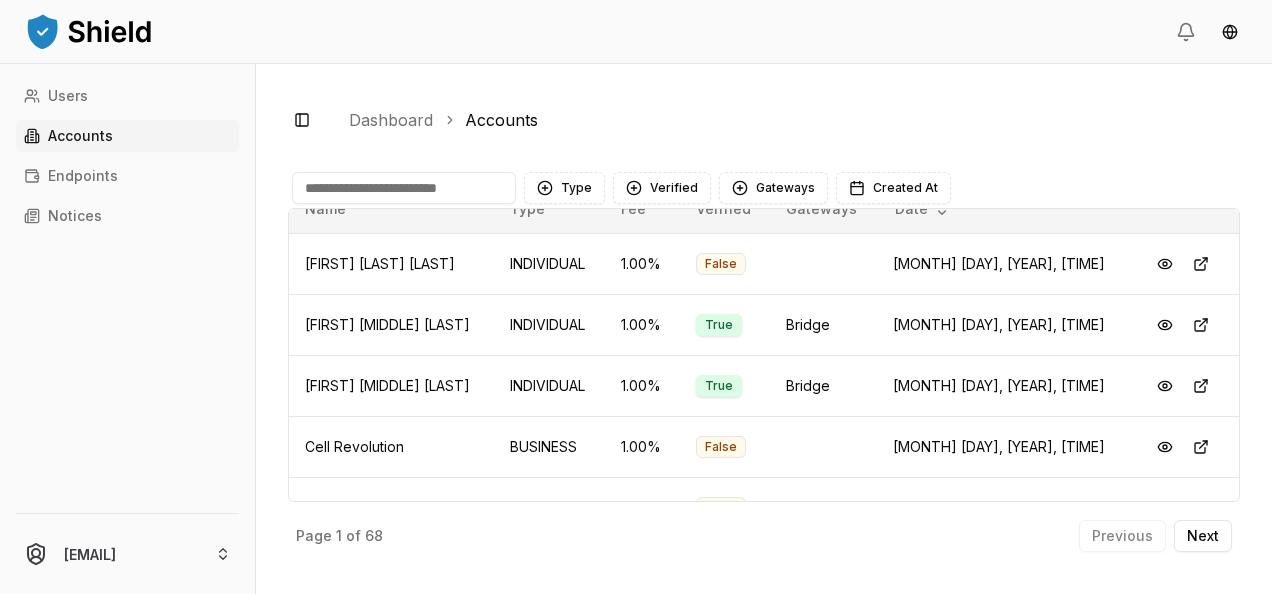 scroll, scrollTop: 0, scrollLeft: 0, axis: both 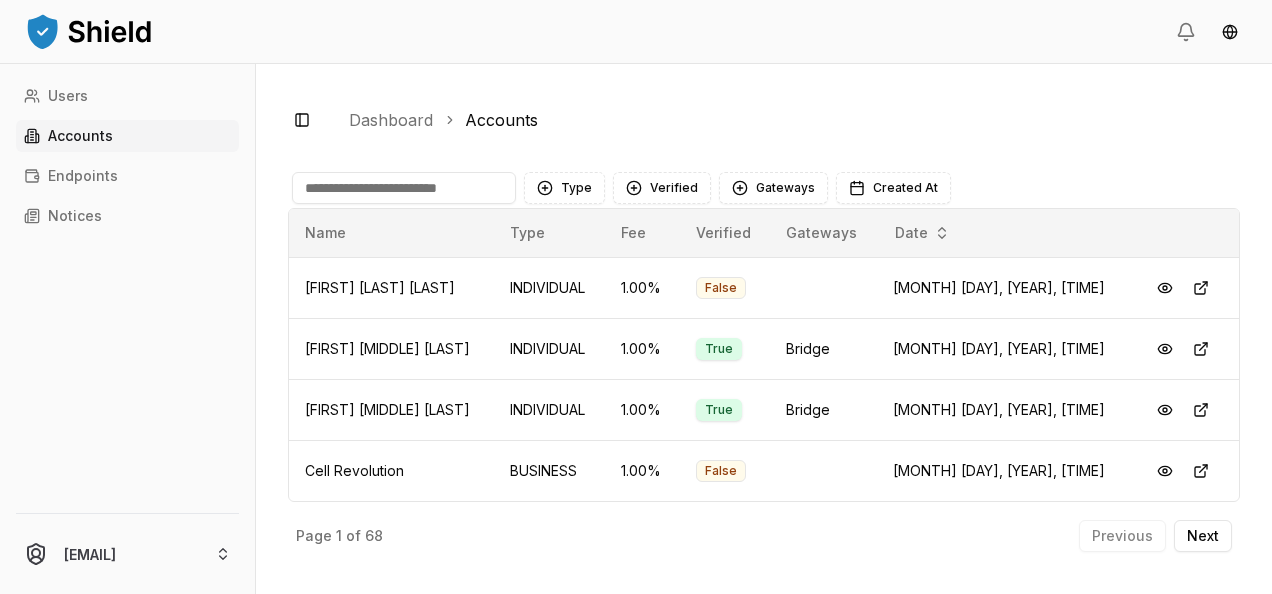 click on "Type" at bounding box center [549, 233] 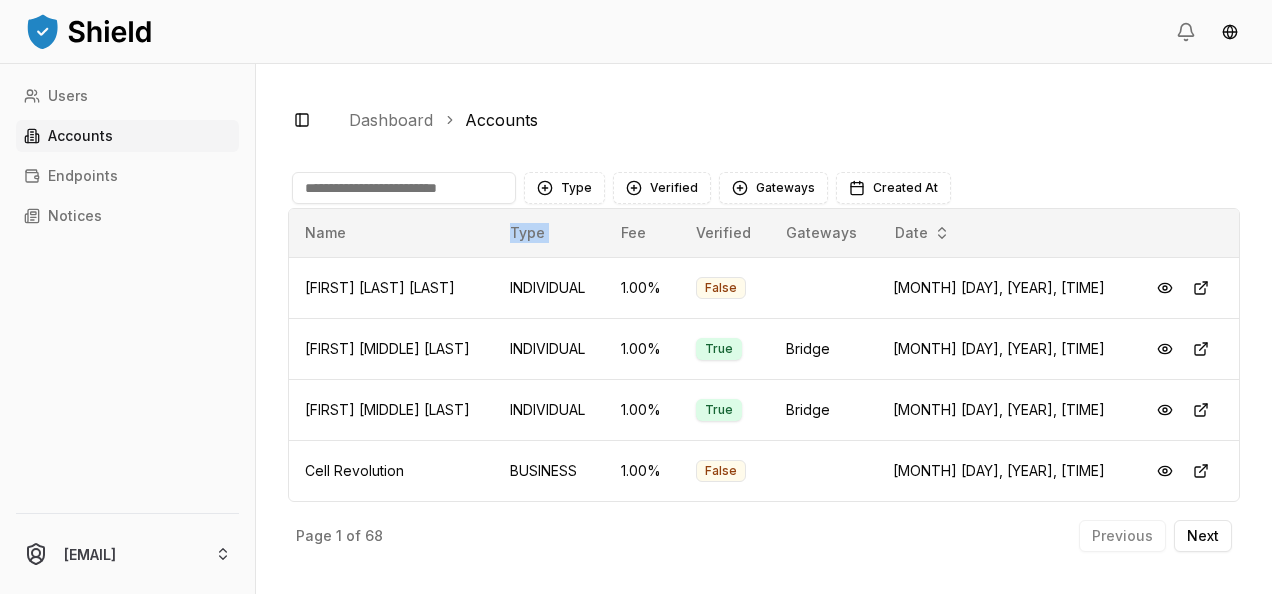 click on "Type" at bounding box center [549, 233] 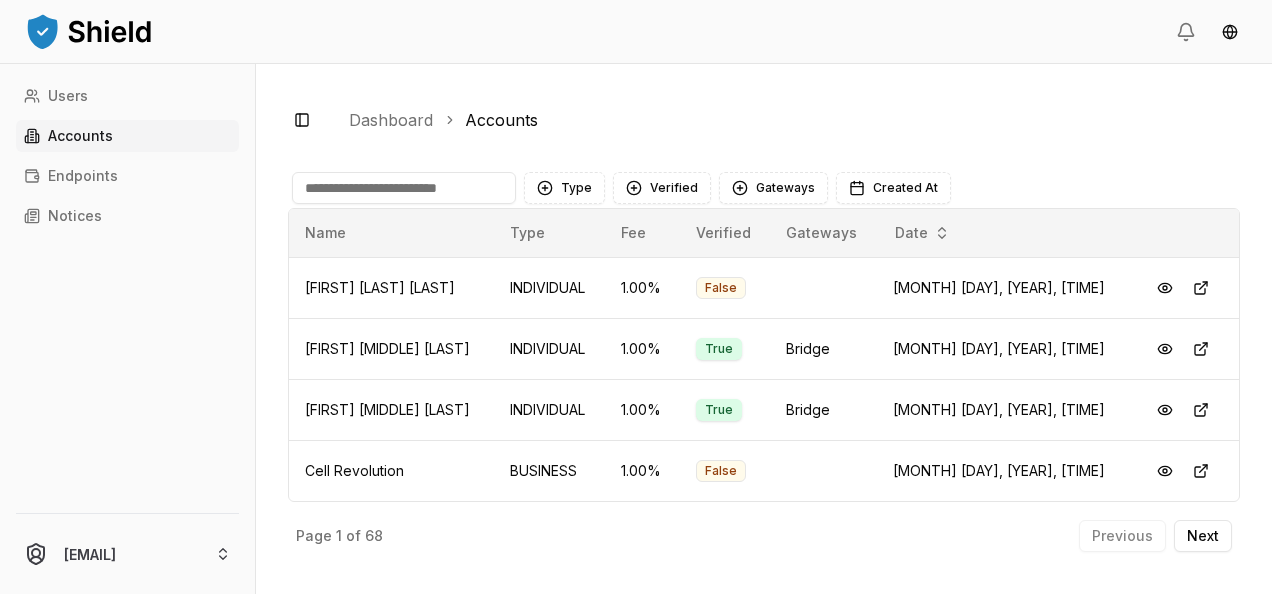 drag, startPoint x: 568, startPoint y: 232, endPoint x: 878, endPoint y: 235, distance: 310.01453 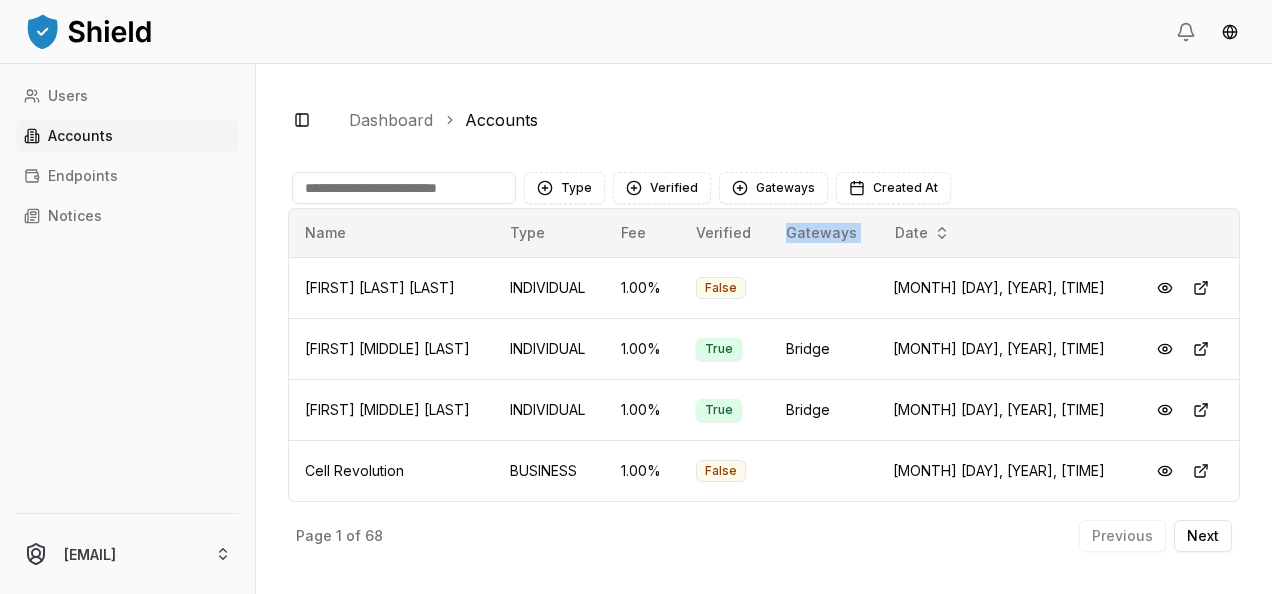 click on "Gateways" at bounding box center [823, 233] 